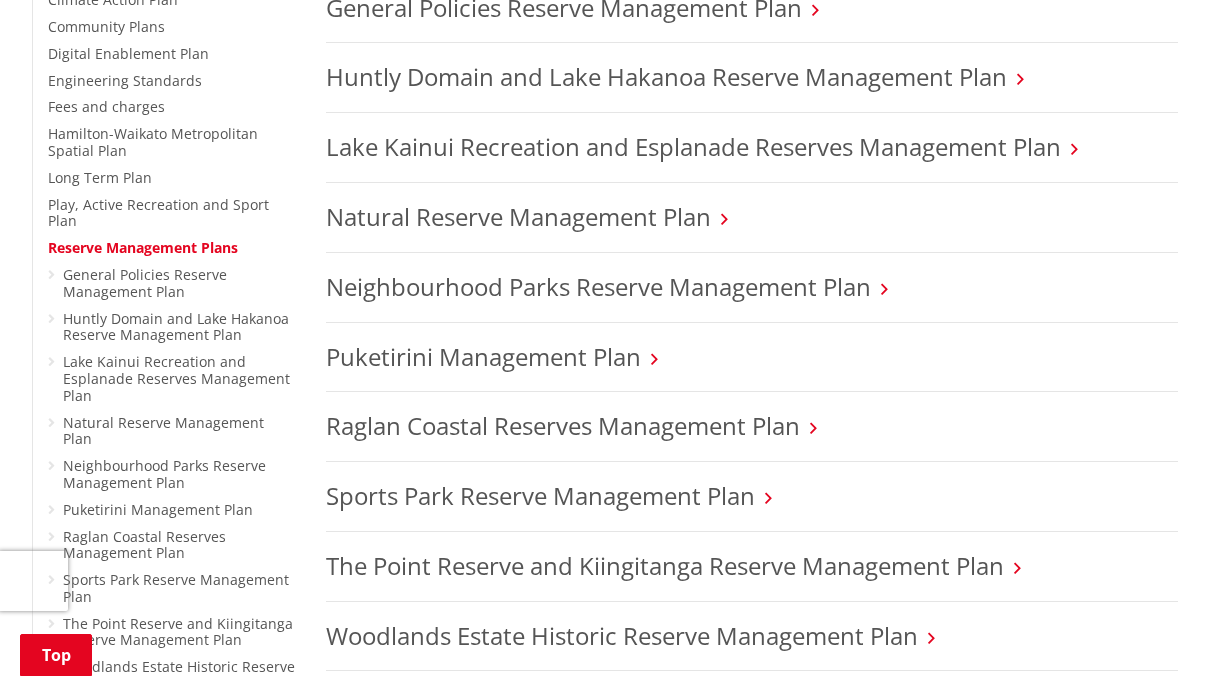 scroll, scrollTop: 593, scrollLeft: 0, axis: vertical 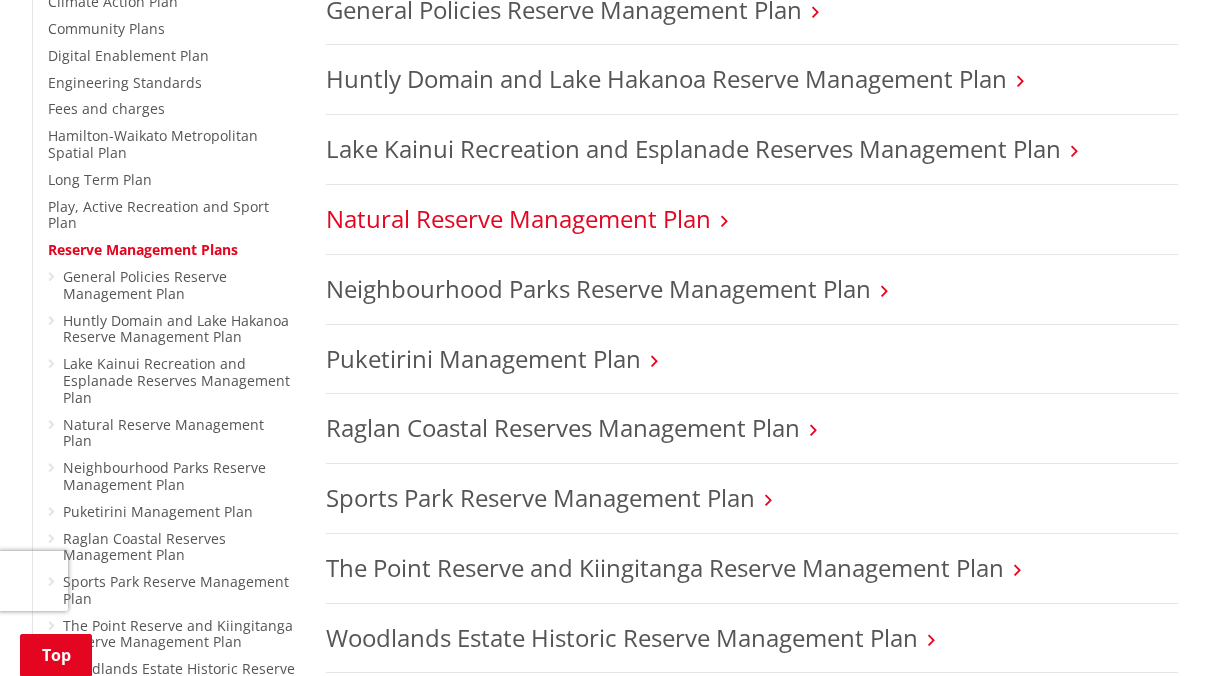 click on "Natural Reserve Management Plan" at bounding box center (518, 218) 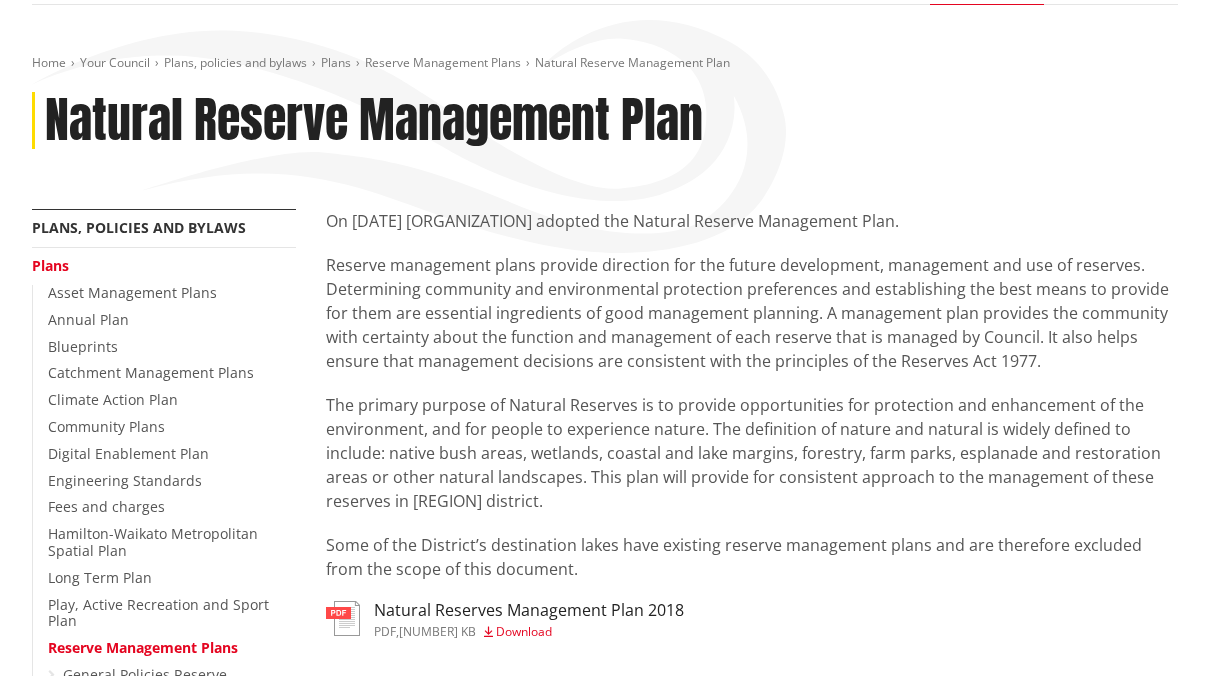 scroll, scrollTop: 196, scrollLeft: 0, axis: vertical 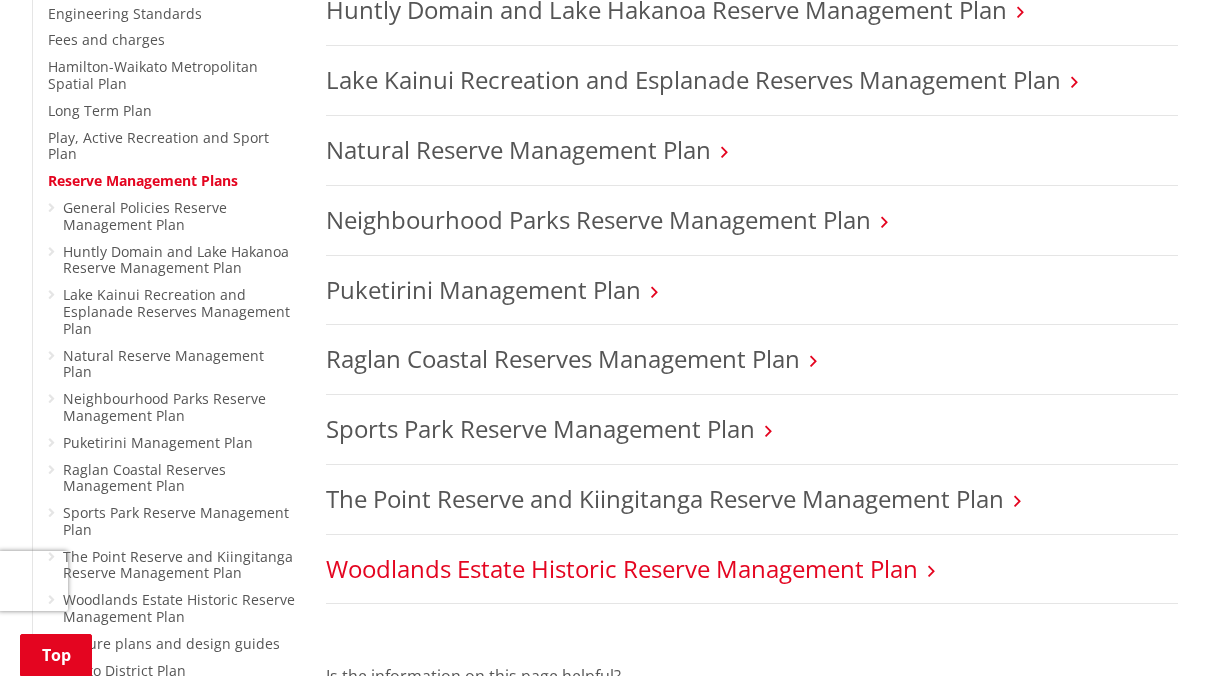 click on "Woodlands Estate Historic Reserve Management Plan" at bounding box center (622, 568) 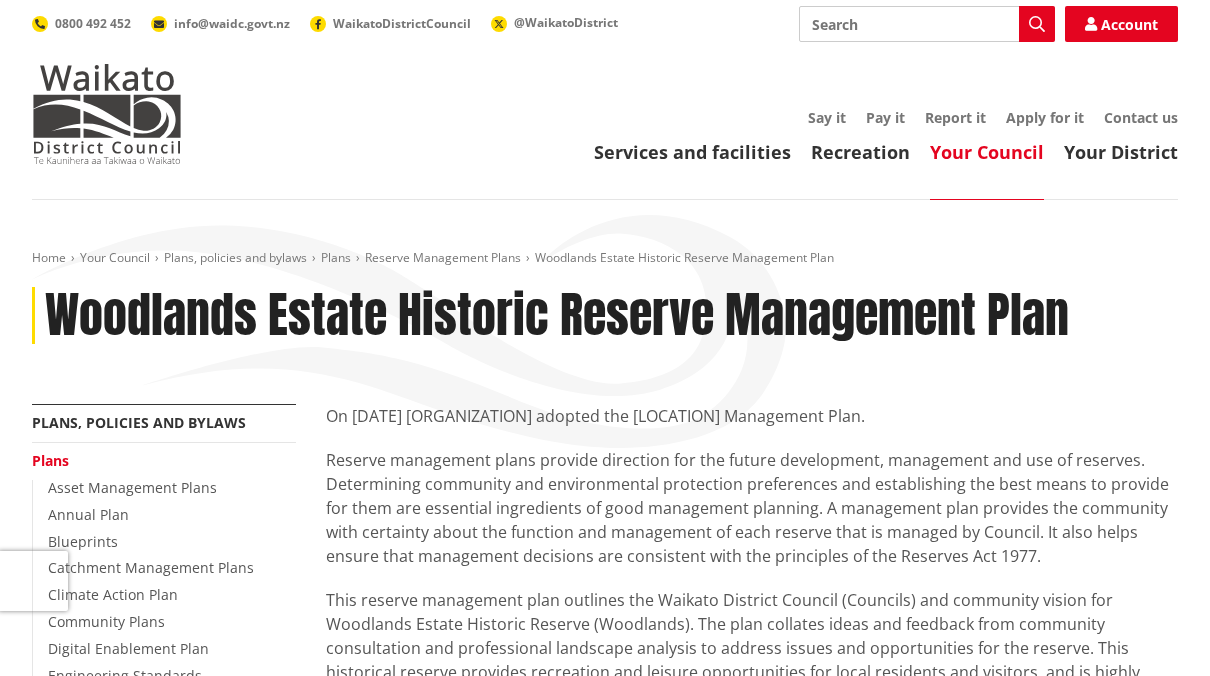 scroll, scrollTop: 0, scrollLeft: 0, axis: both 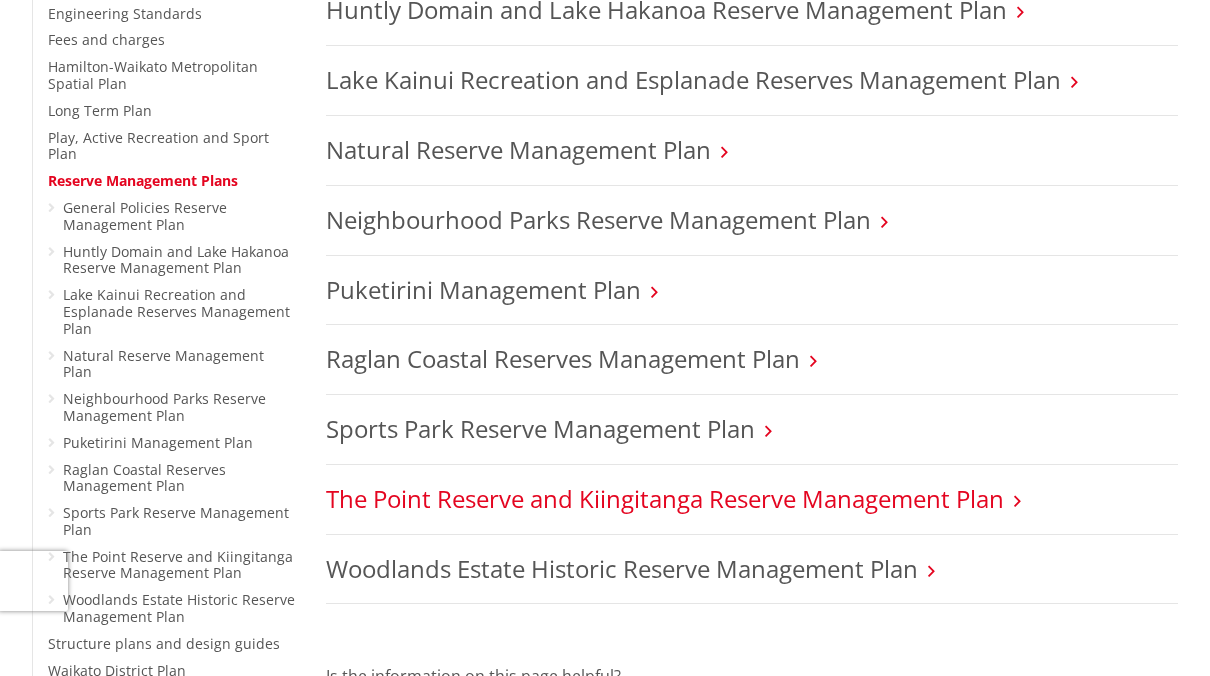 click on "The Point Reserve and Kiingitanga Reserve Management Plan" at bounding box center [665, 498] 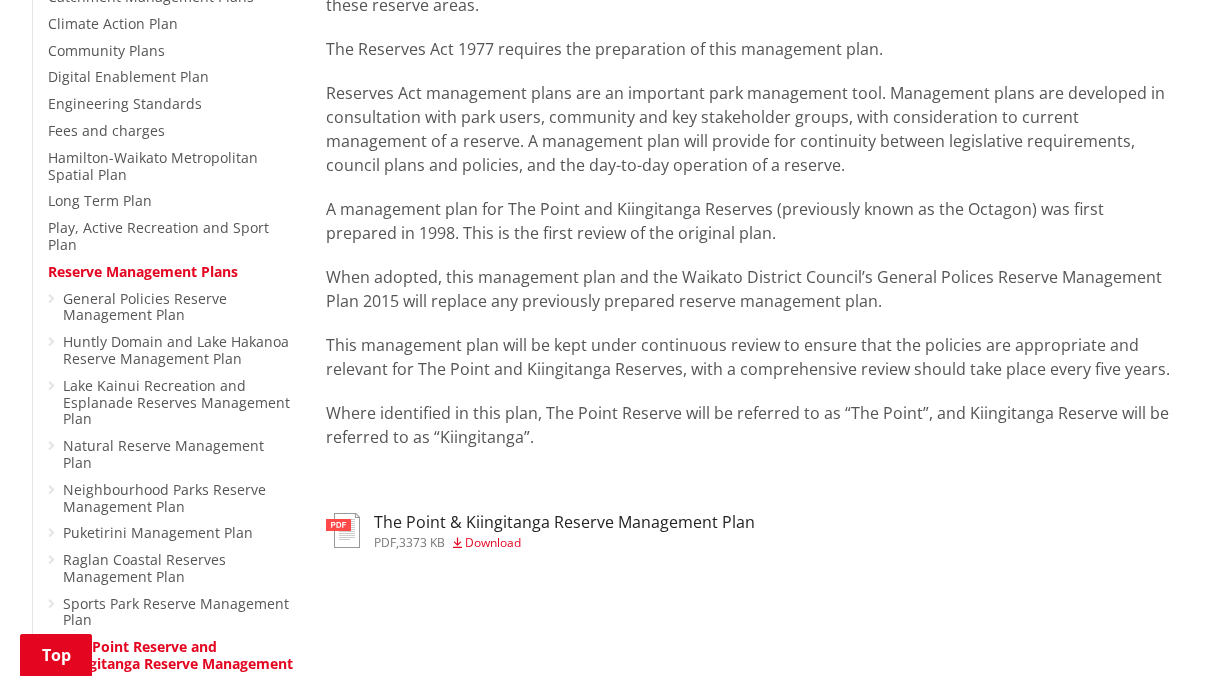 scroll, scrollTop: 589, scrollLeft: 0, axis: vertical 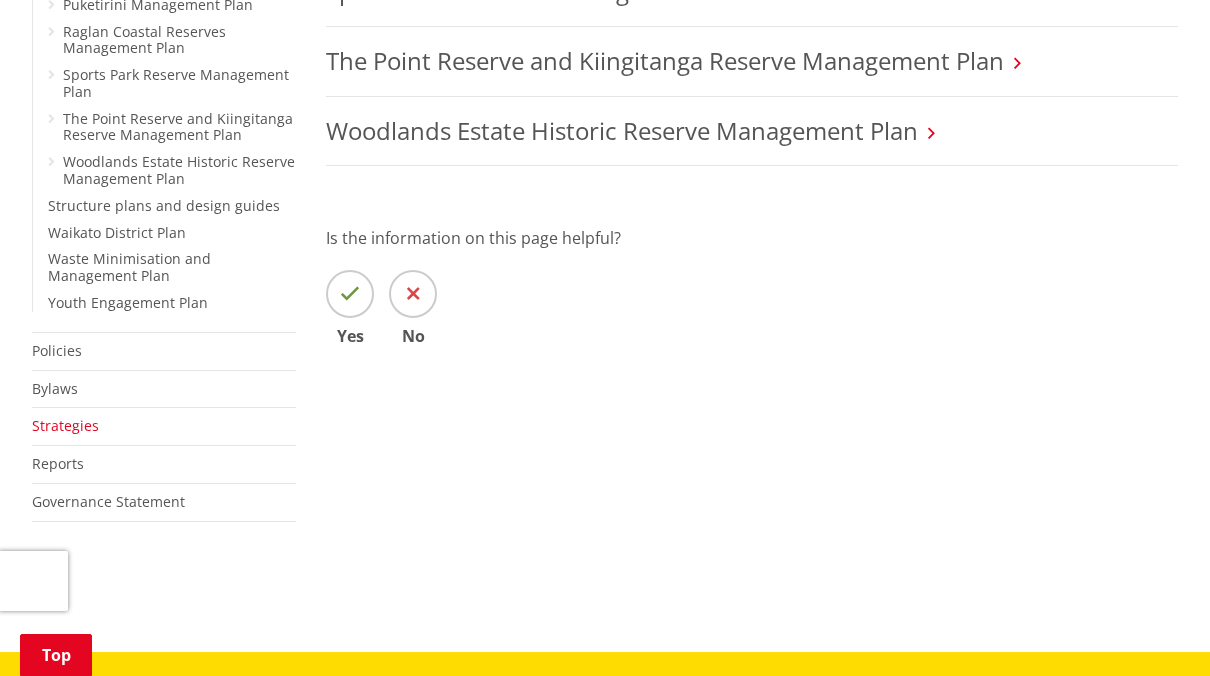 click on "Strategies" at bounding box center [65, 425] 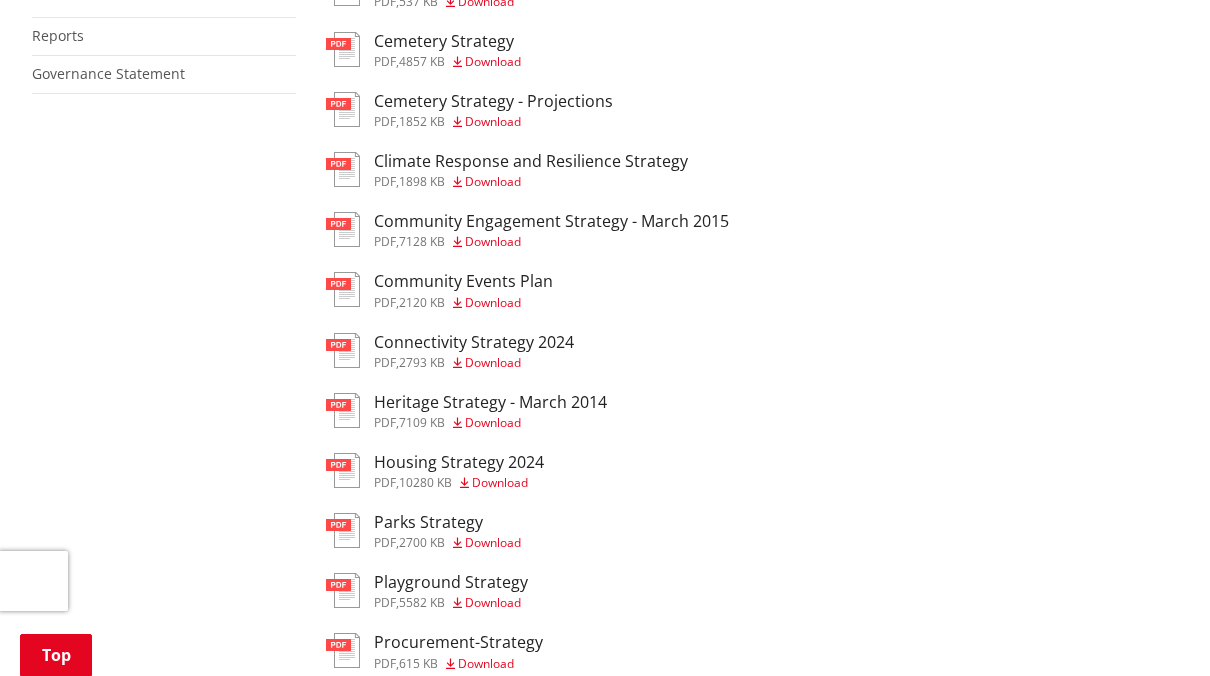 scroll, scrollTop: 620, scrollLeft: 0, axis: vertical 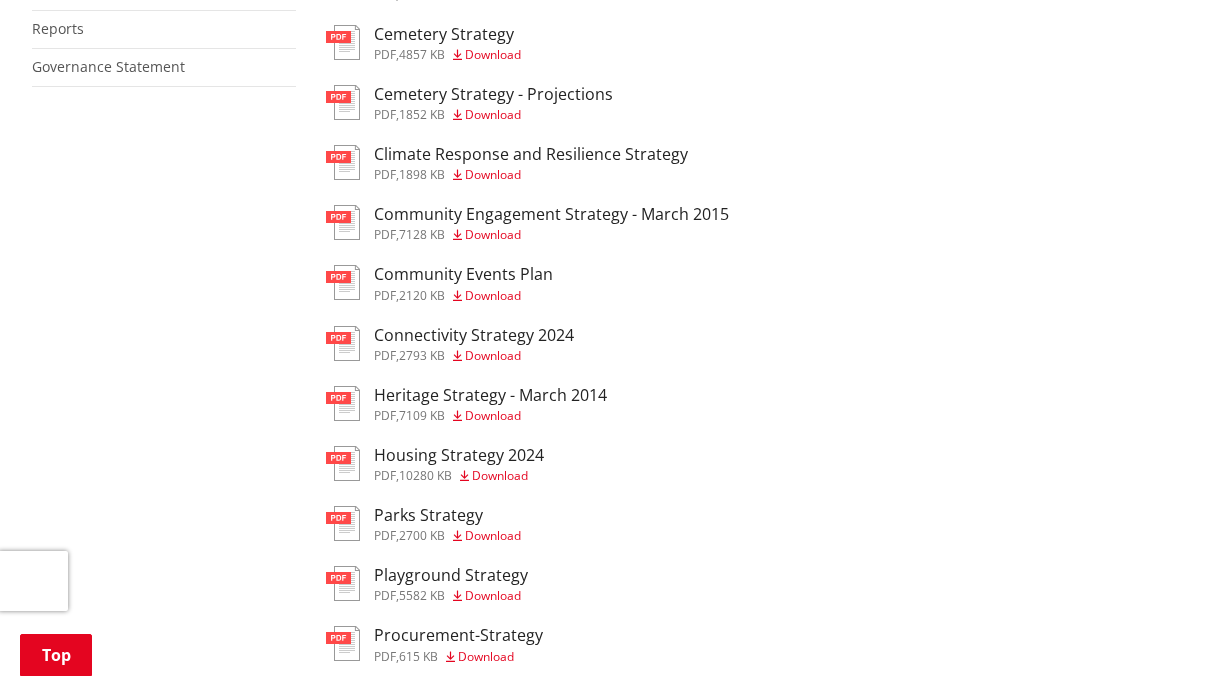click on "Download" at bounding box center (493, 54) 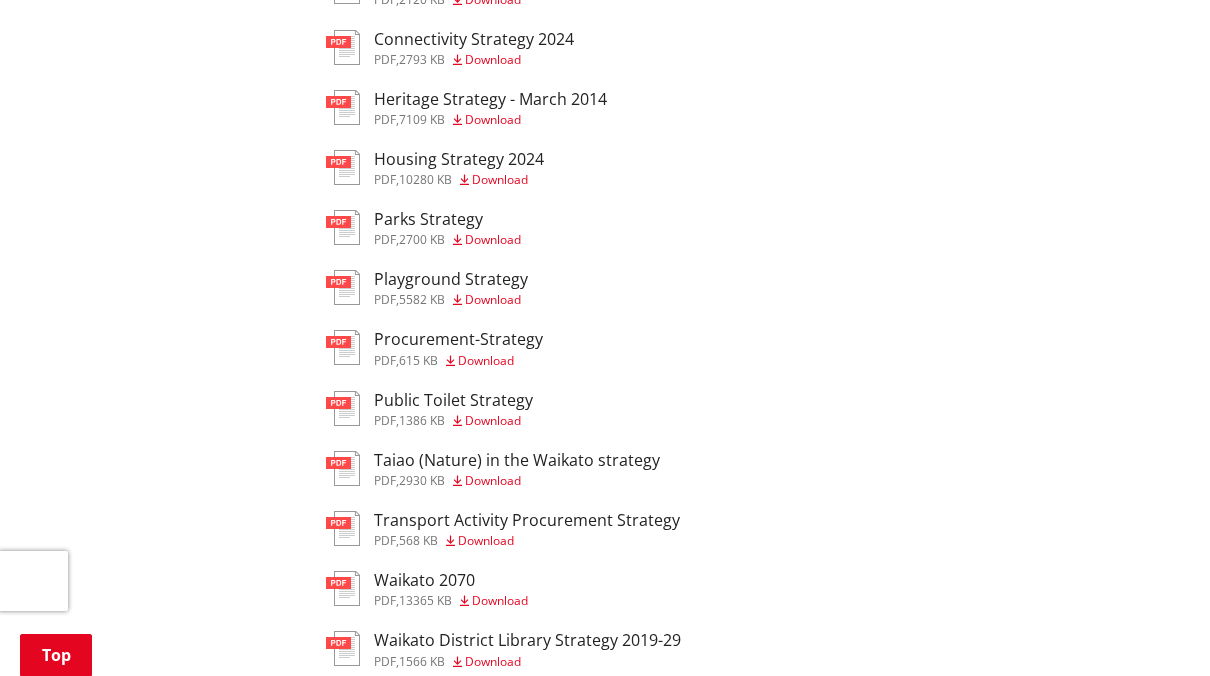 scroll, scrollTop: 922, scrollLeft: 0, axis: vertical 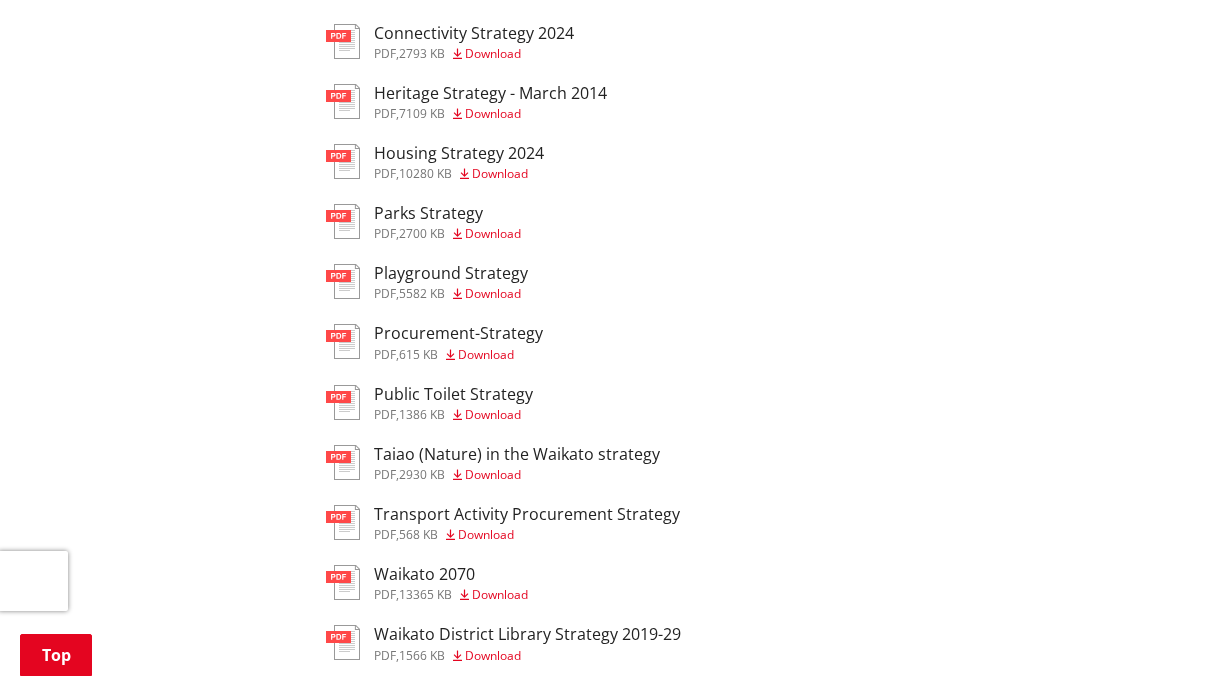 click on "Playground Strategy
pdf ,
5582 KB
Download" at bounding box center (451, 282) 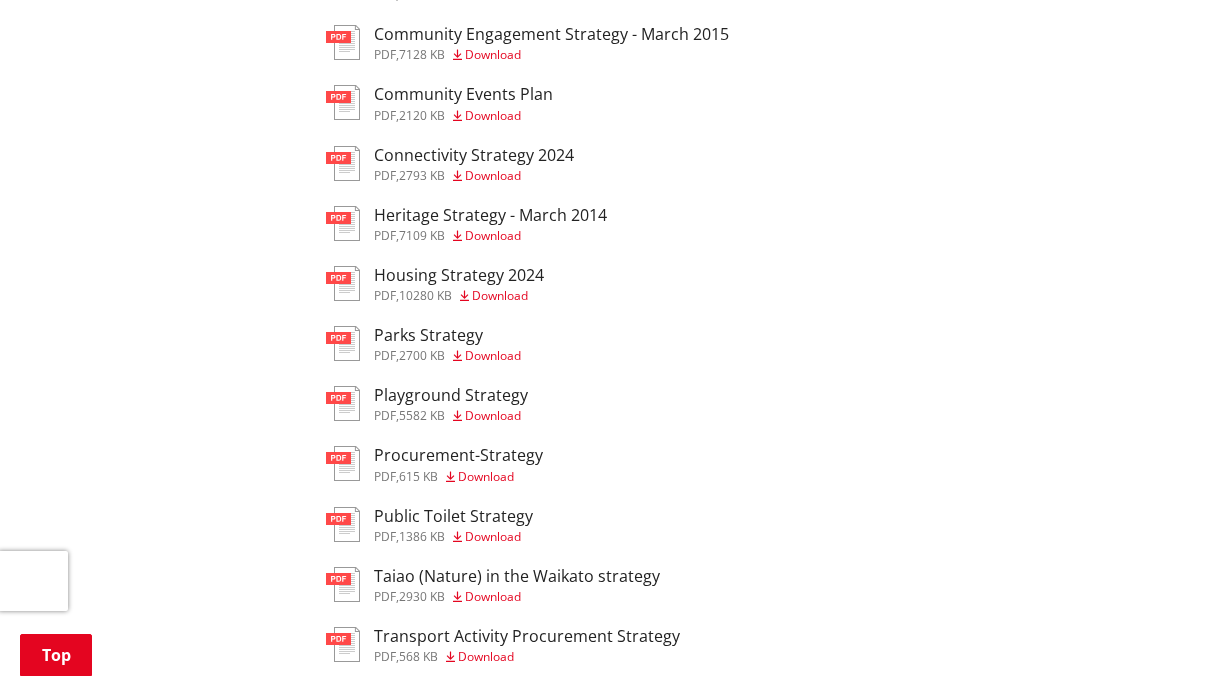 scroll, scrollTop: 805, scrollLeft: 0, axis: vertical 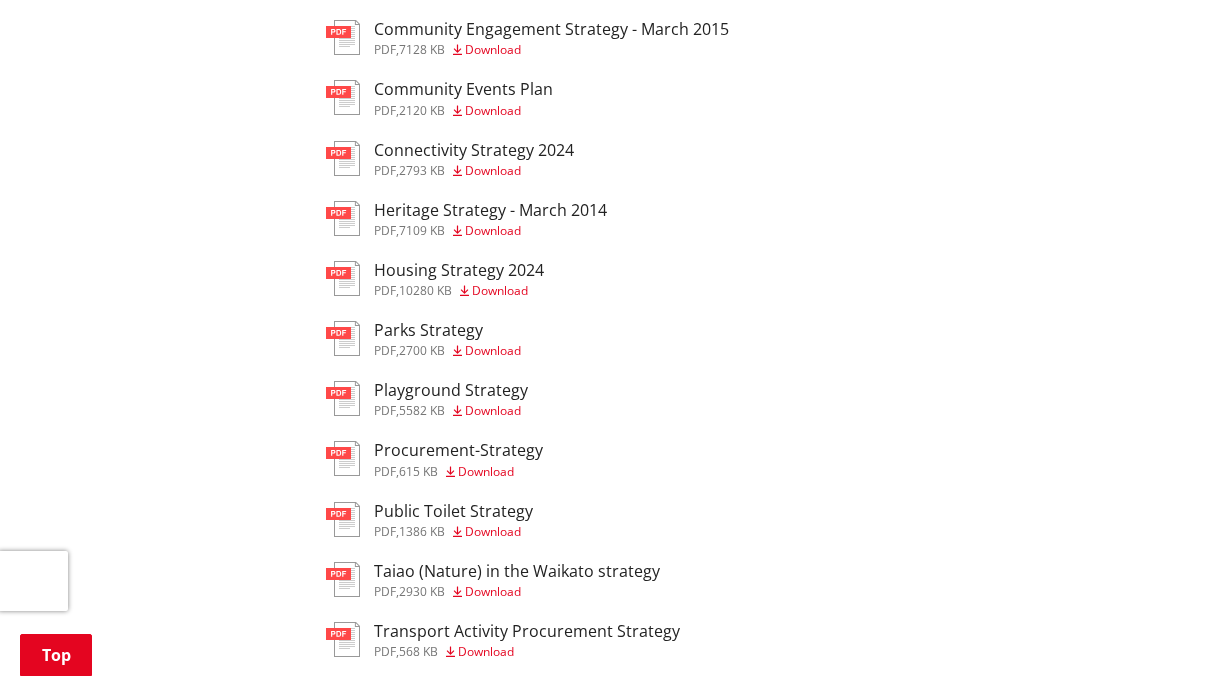 click on "Download" at bounding box center (493, 531) 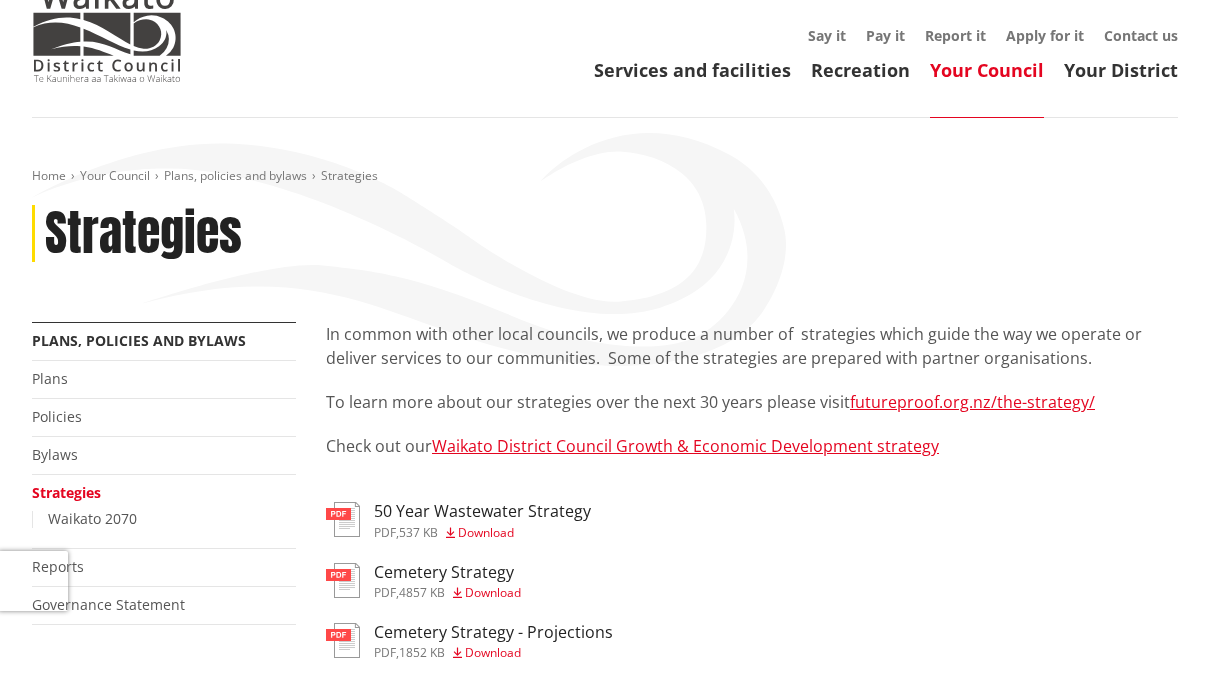 scroll, scrollTop: 0, scrollLeft: 0, axis: both 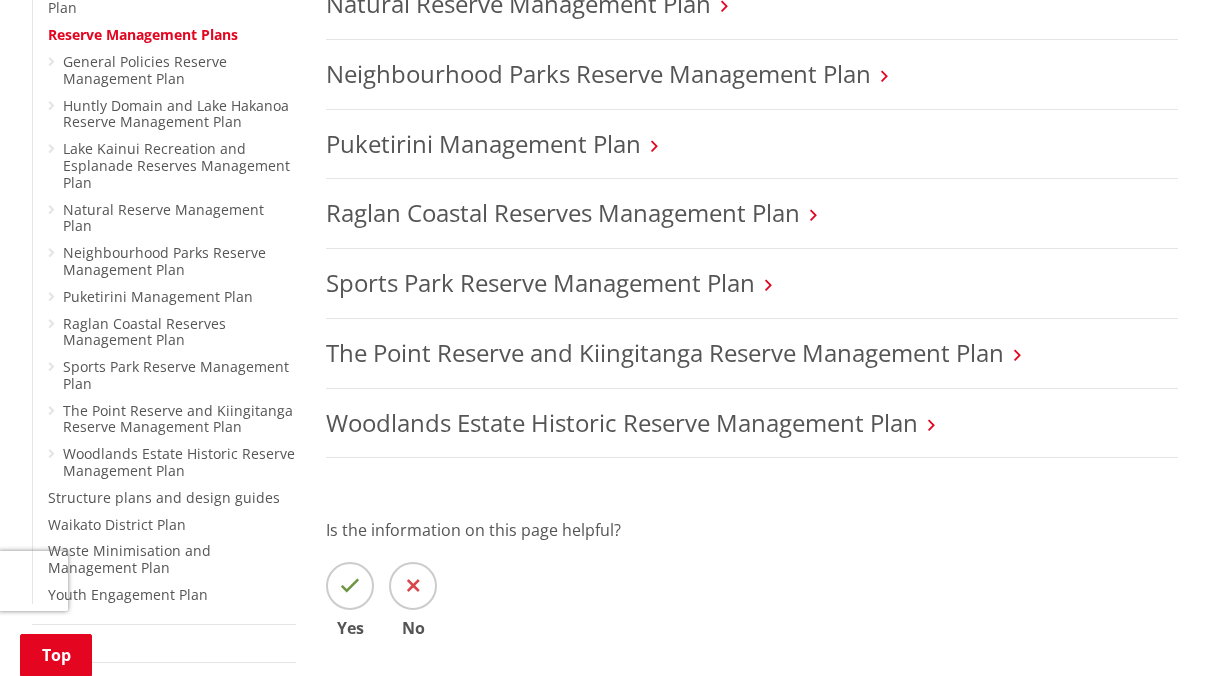 click on "Woodlands Estate Historic Reserve Management Plan" at bounding box center [752, 424] 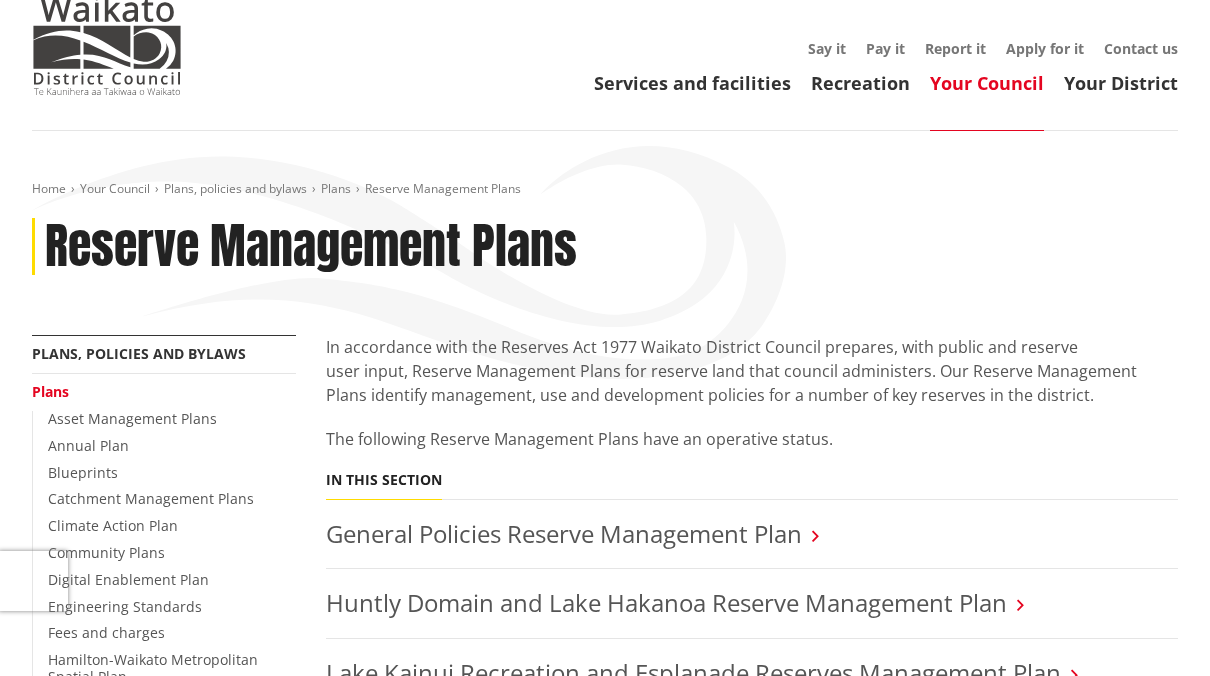 scroll, scrollTop: 66, scrollLeft: 0, axis: vertical 